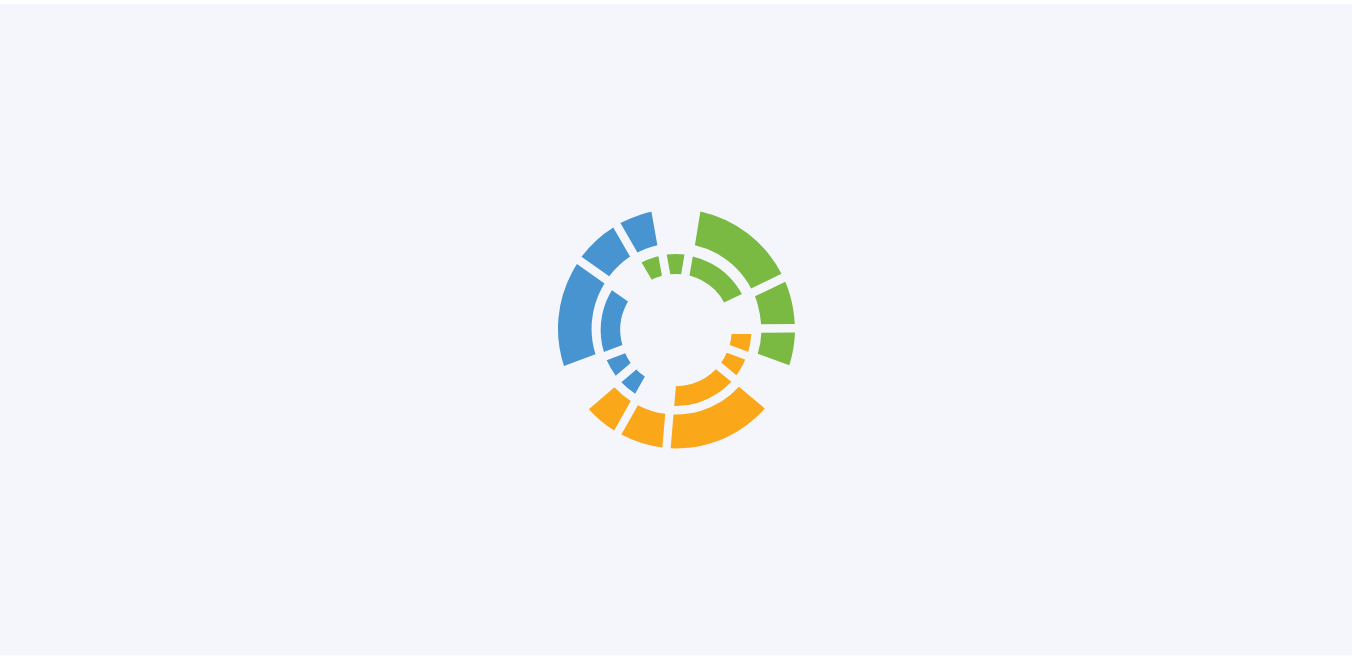 scroll, scrollTop: 0, scrollLeft: 0, axis: both 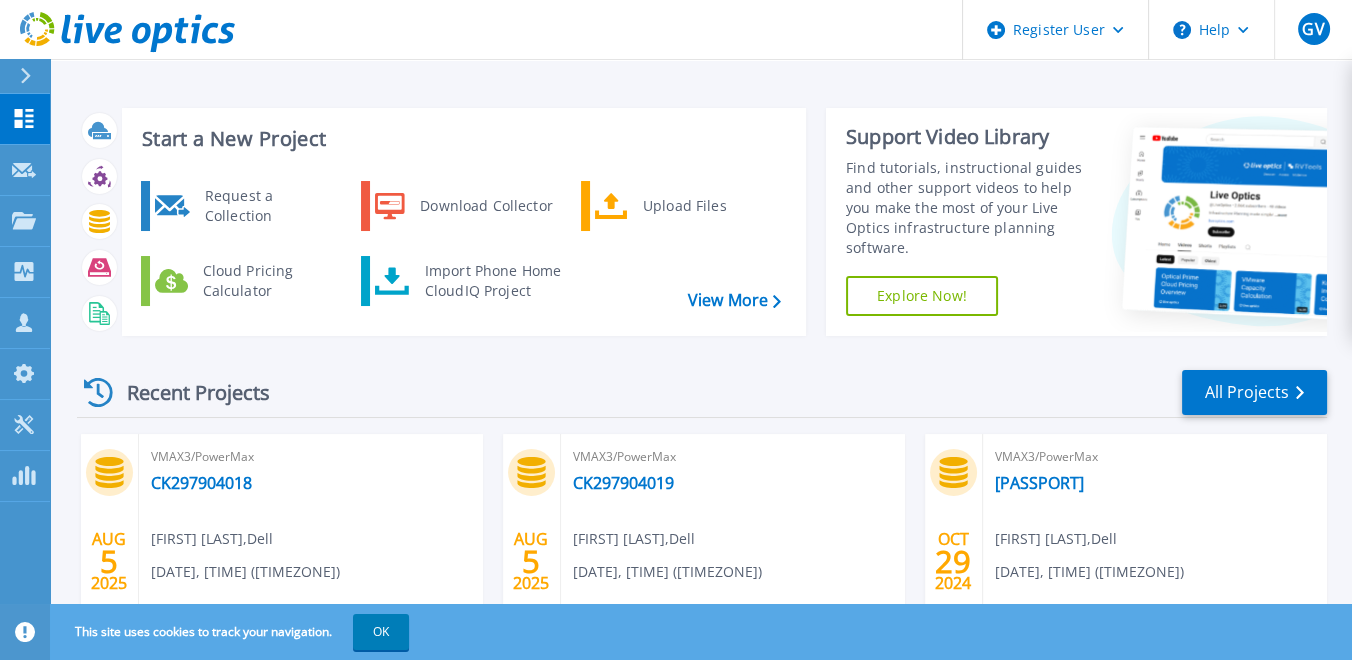 click on "CK297904018" at bounding box center (201, 483) 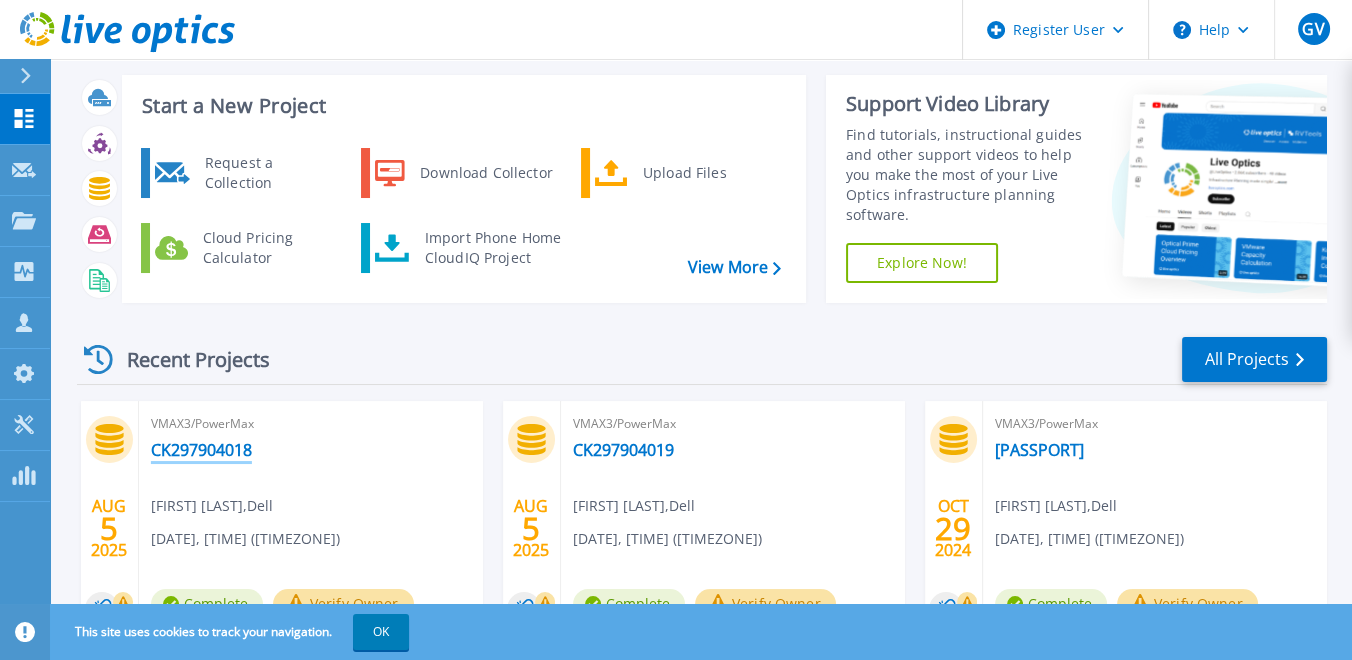 scroll, scrollTop: 47, scrollLeft: 0, axis: vertical 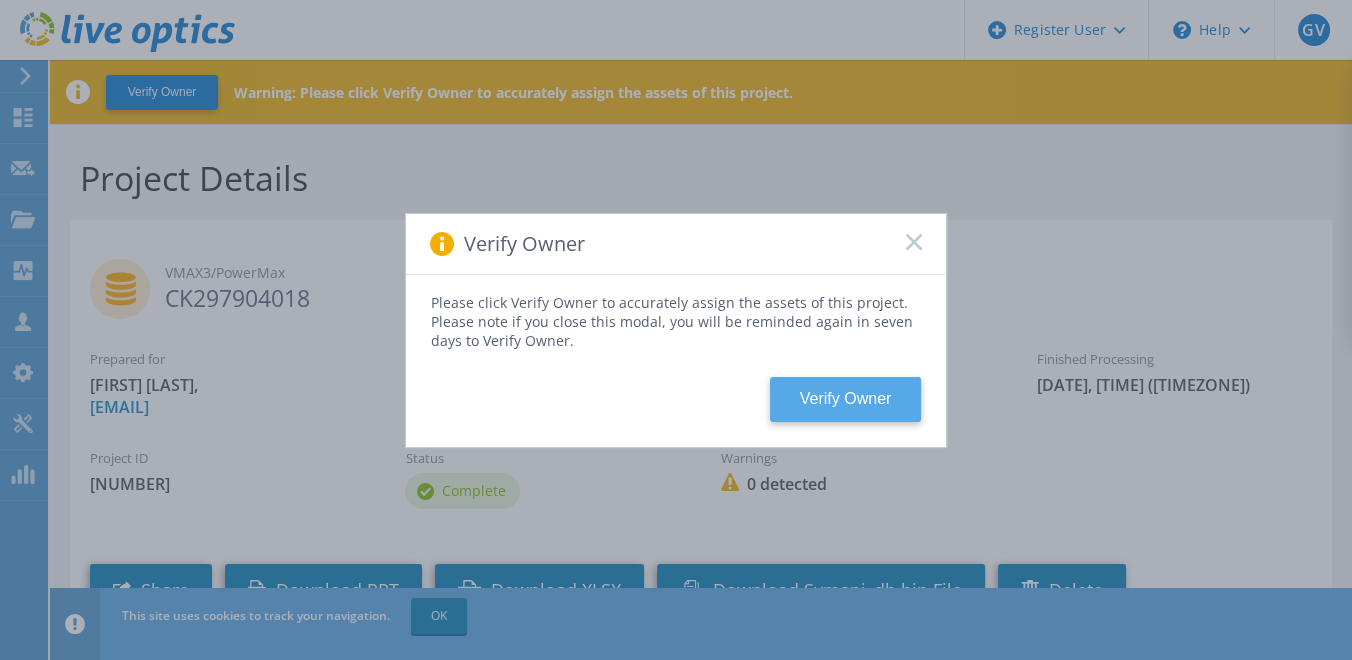 click on "Verify Owner" at bounding box center (845, 399) 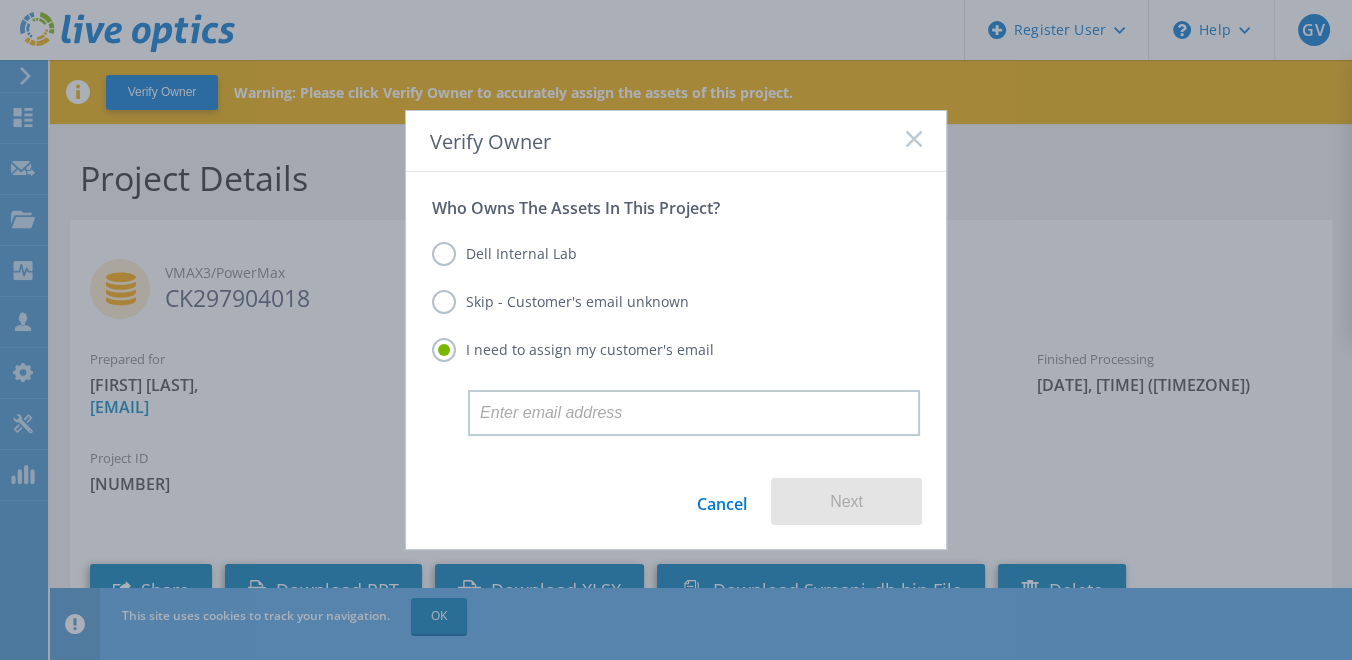 click on "Dell Internal Lab" at bounding box center (504, 254) 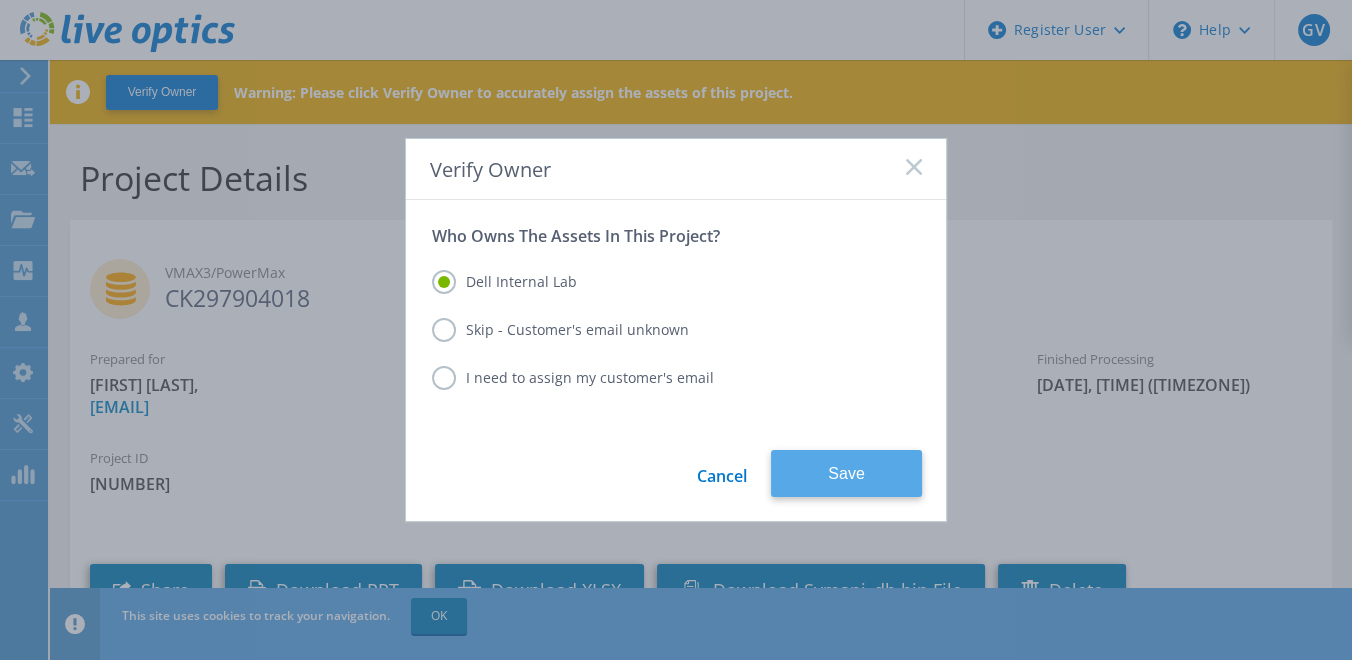 click on "Save" at bounding box center [846, 473] 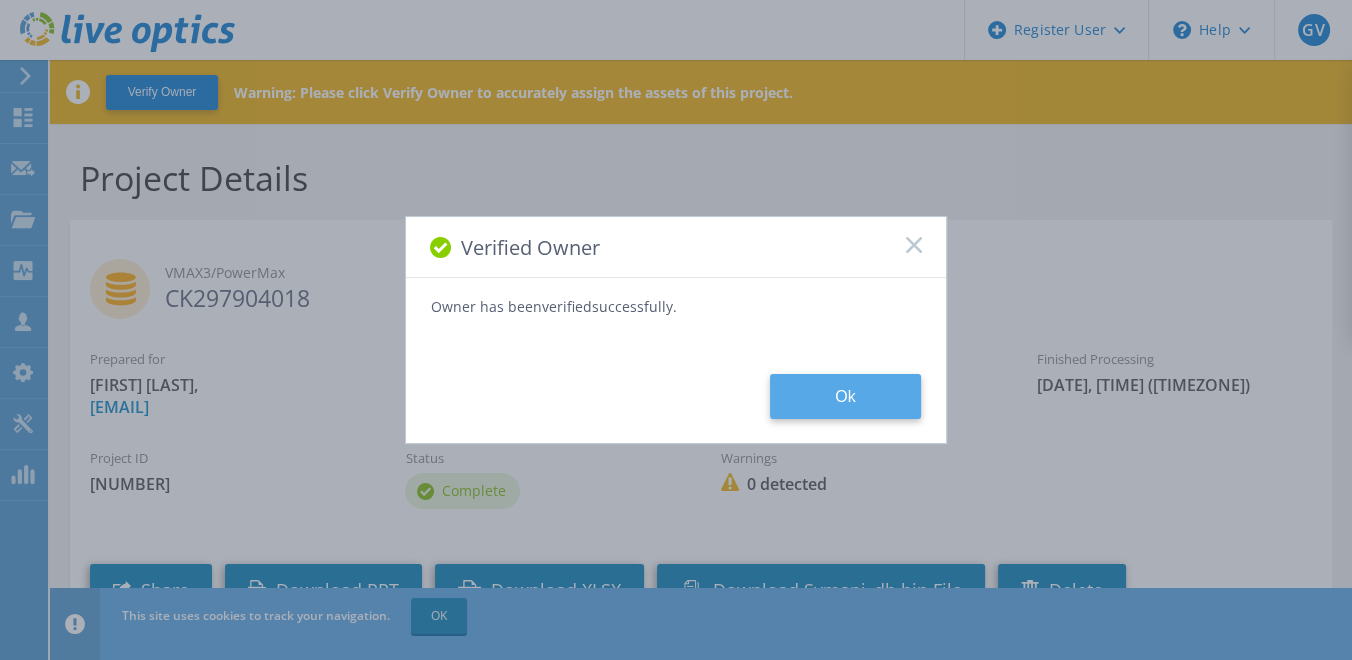 click on "Ok" at bounding box center (845, 396) 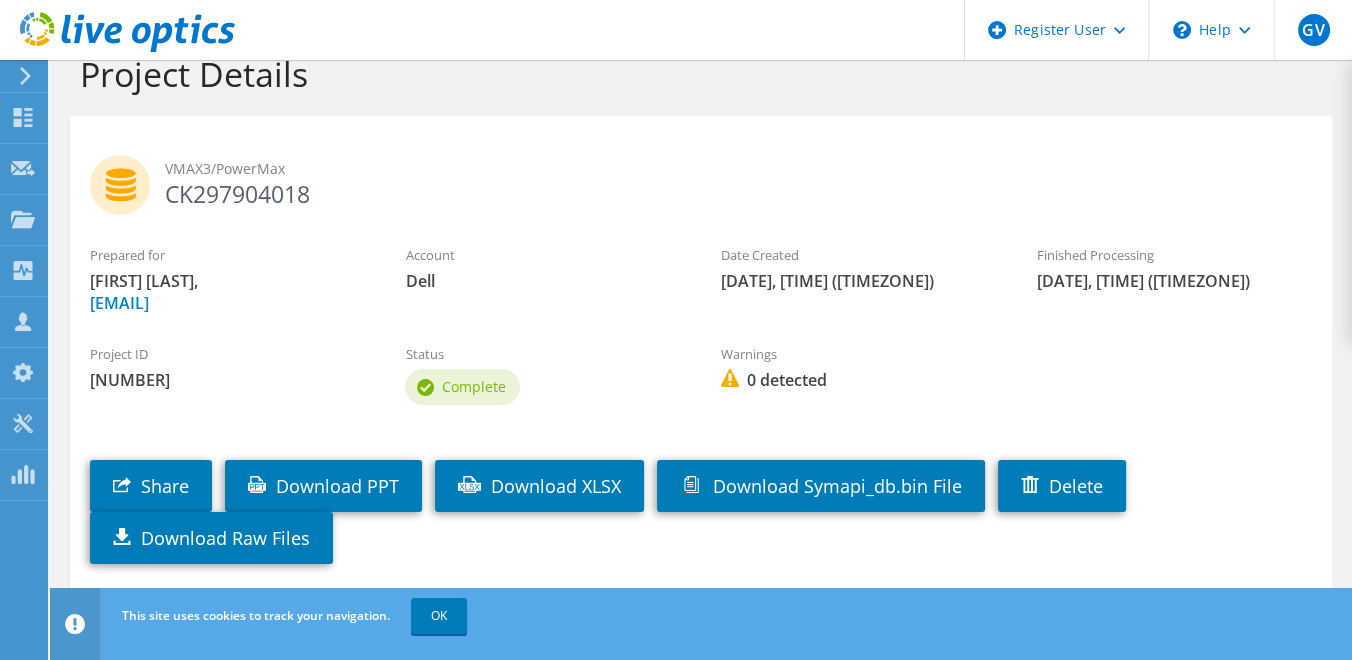 scroll, scrollTop: 157, scrollLeft: 0, axis: vertical 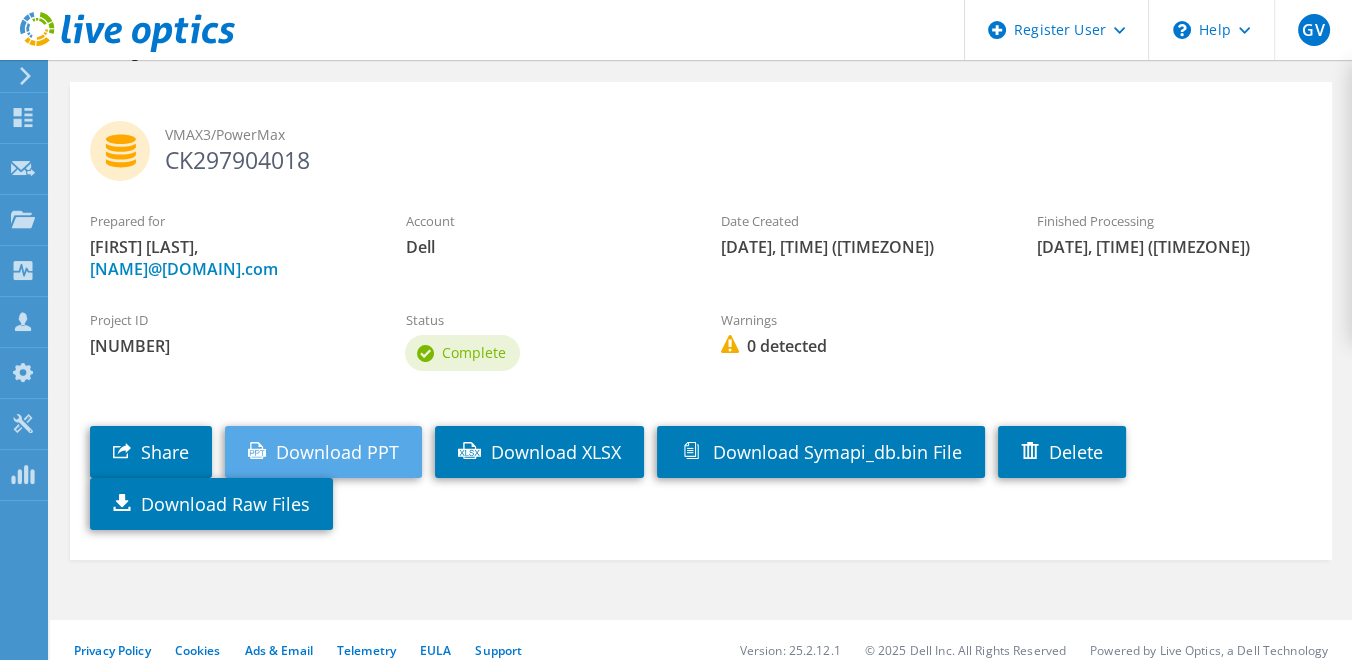 click on "Download PPT" at bounding box center [323, 452] 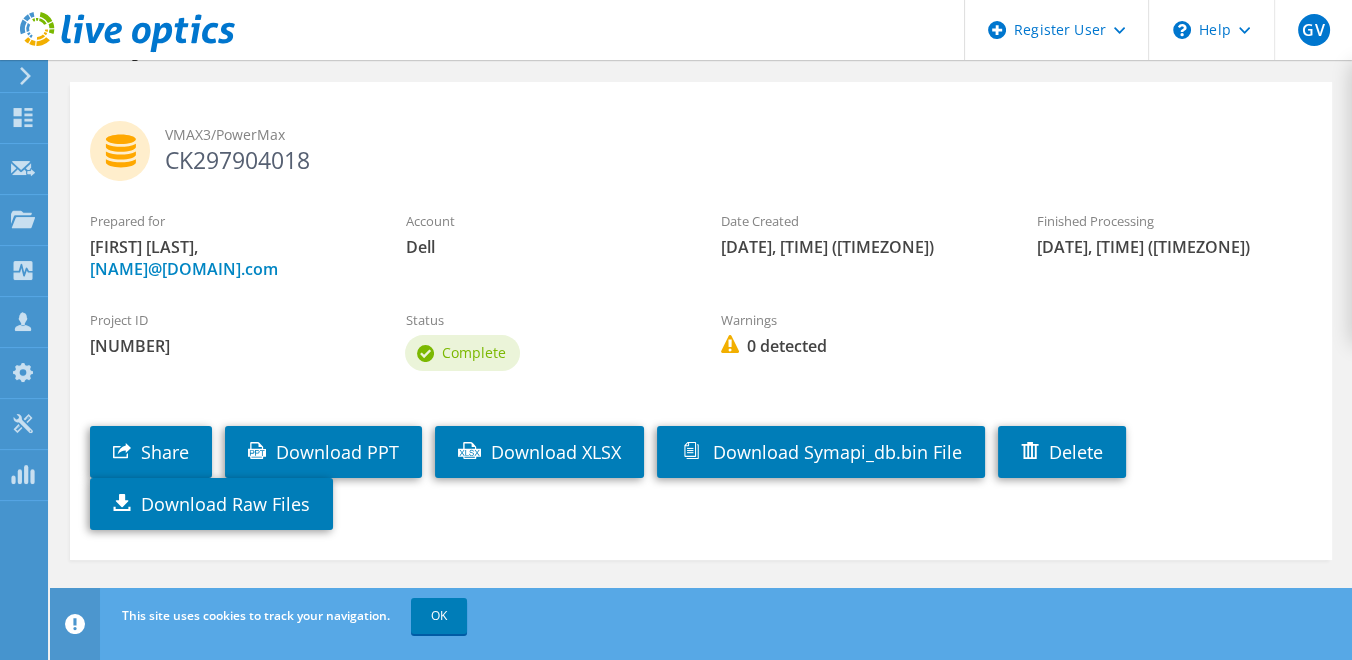 click on "Project ID
3003917
Status
Complete
Warnings
0 detected" at bounding box center [701, 338] 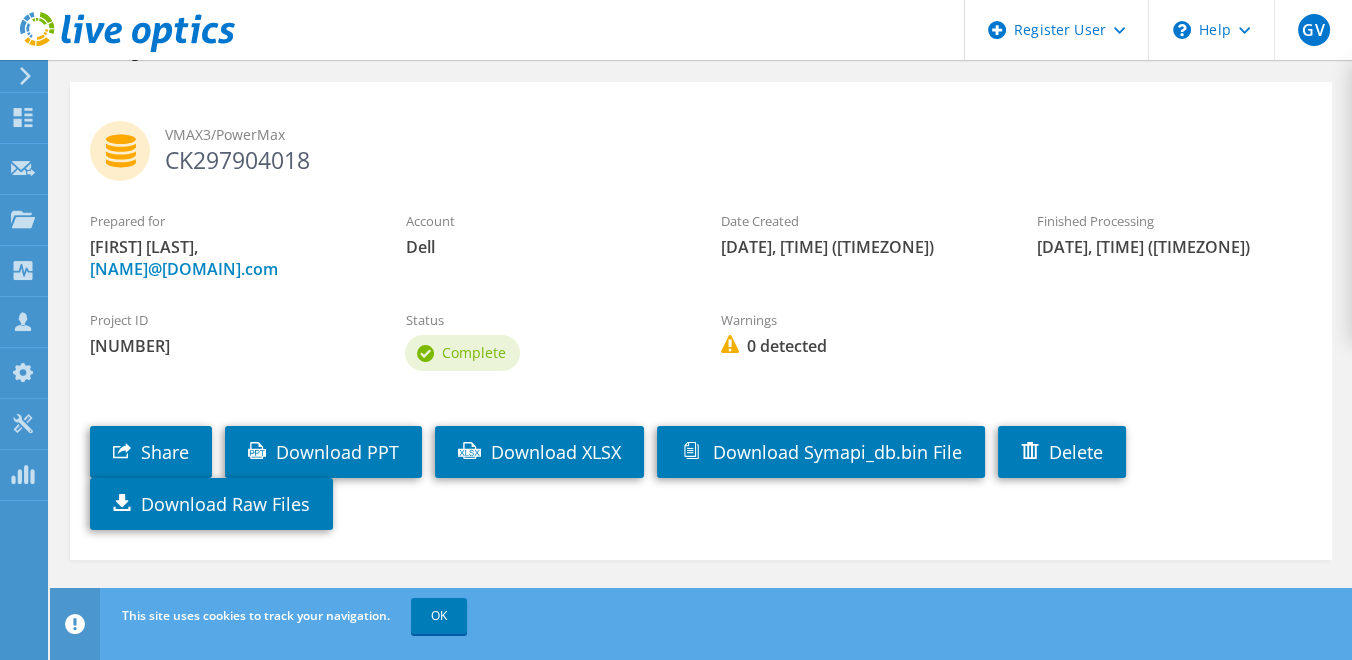 click on "08/06/2025, 03:46 (+05:30)" at bounding box center [1173, 247] 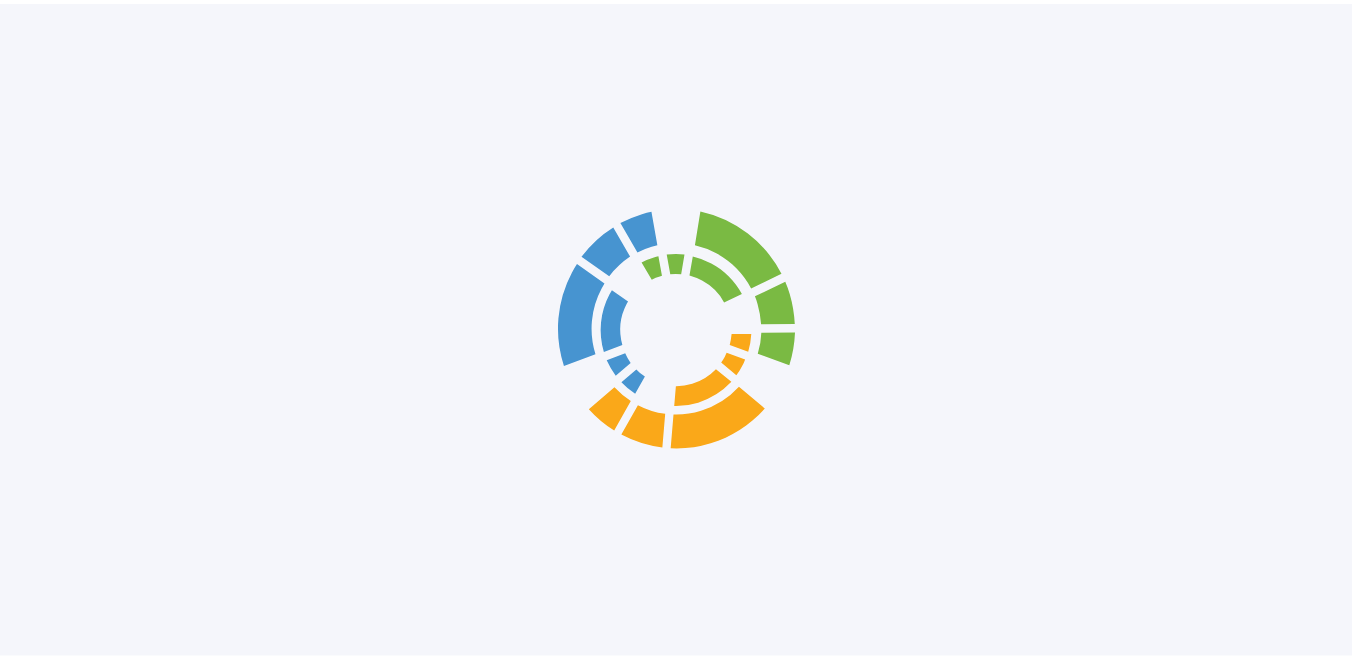 scroll, scrollTop: 0, scrollLeft: 0, axis: both 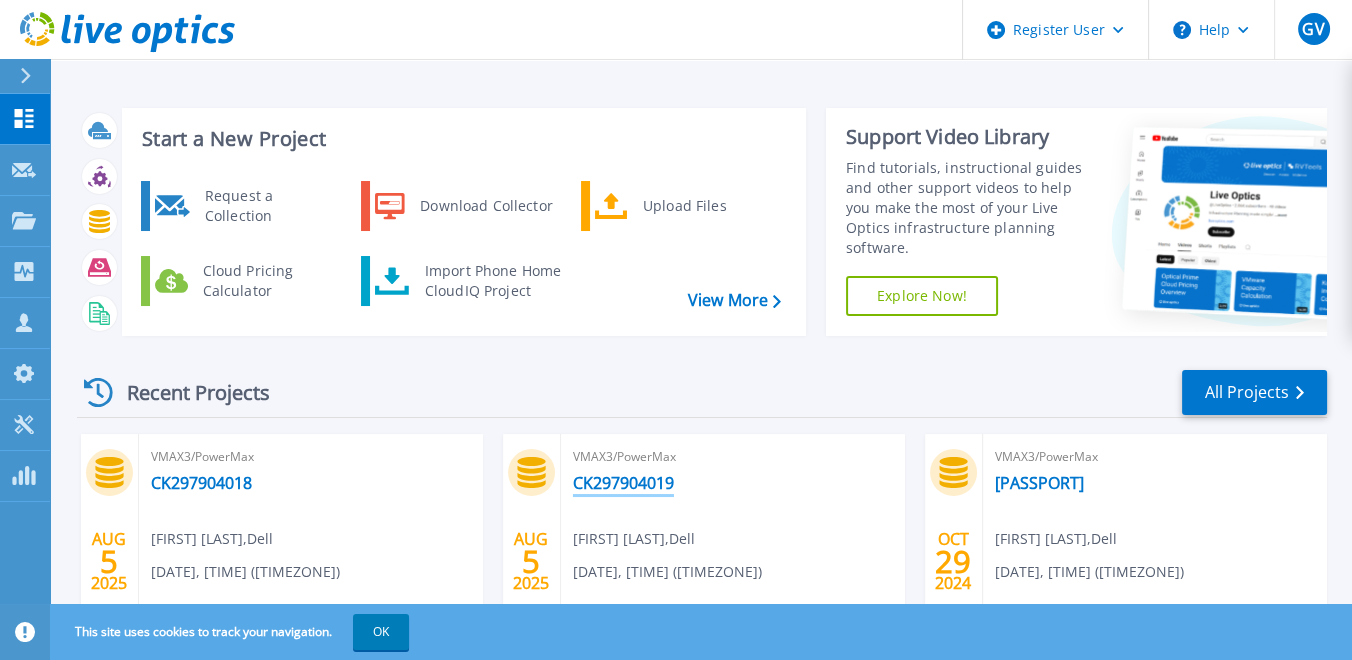 click on "CK297904019" at bounding box center (623, 483) 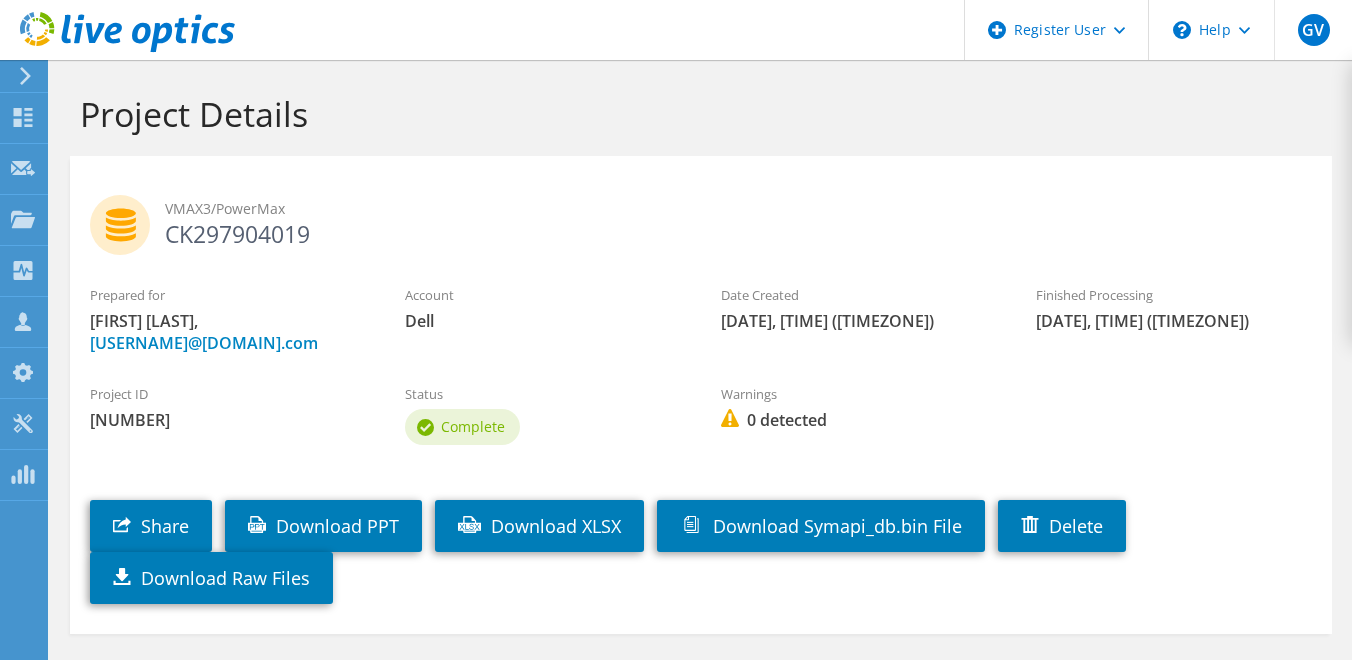 scroll, scrollTop: 0, scrollLeft: 0, axis: both 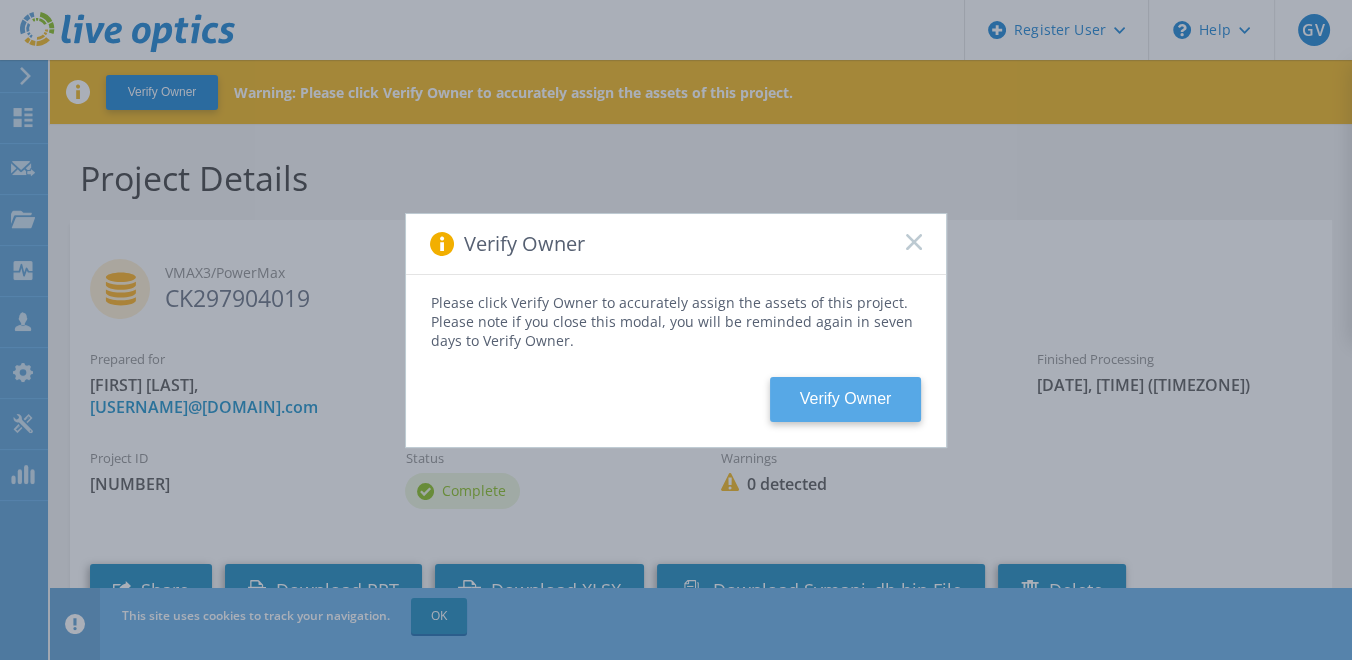 click on "Verify Owner" at bounding box center [845, 399] 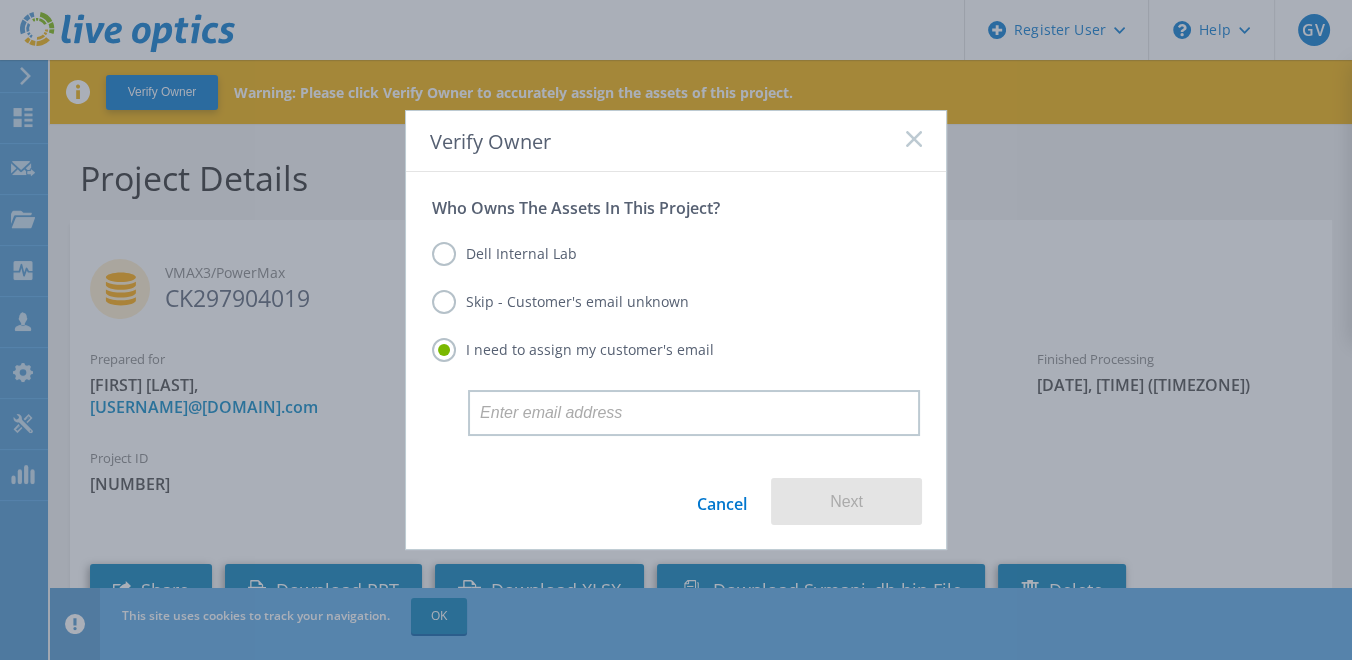 click on "Dell Internal Lab" at bounding box center (504, 254) 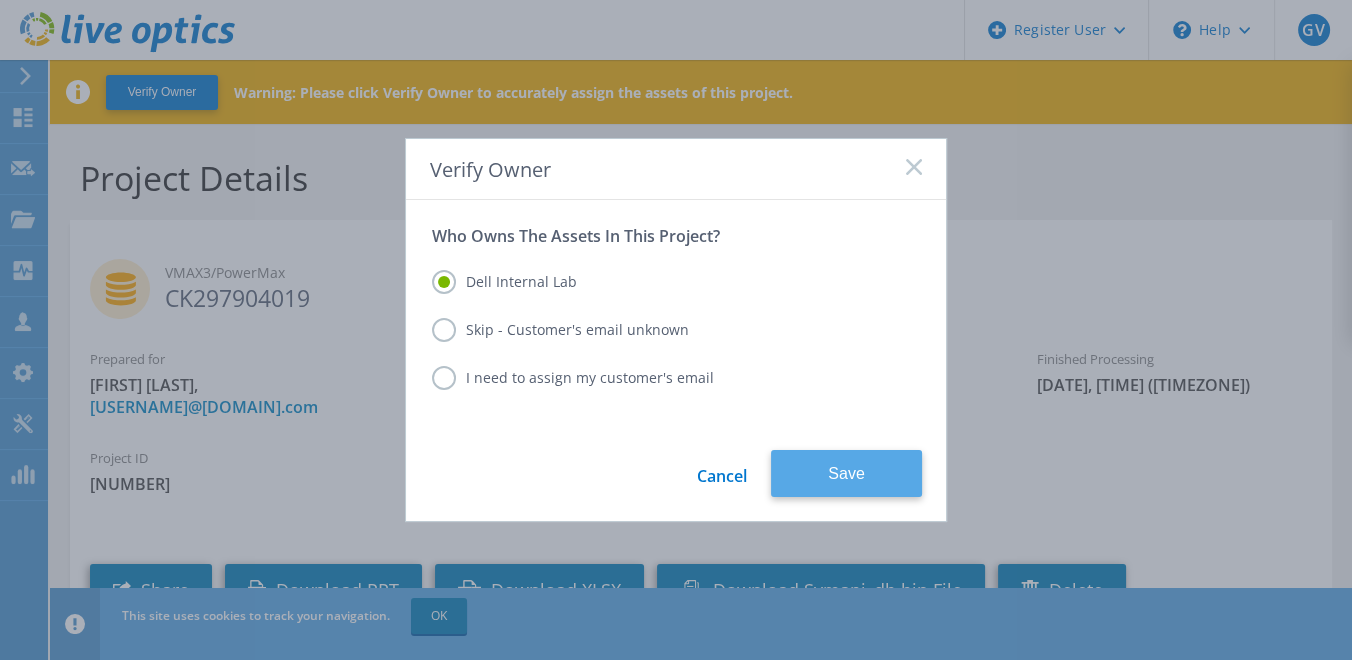 click on "Save" at bounding box center [846, 473] 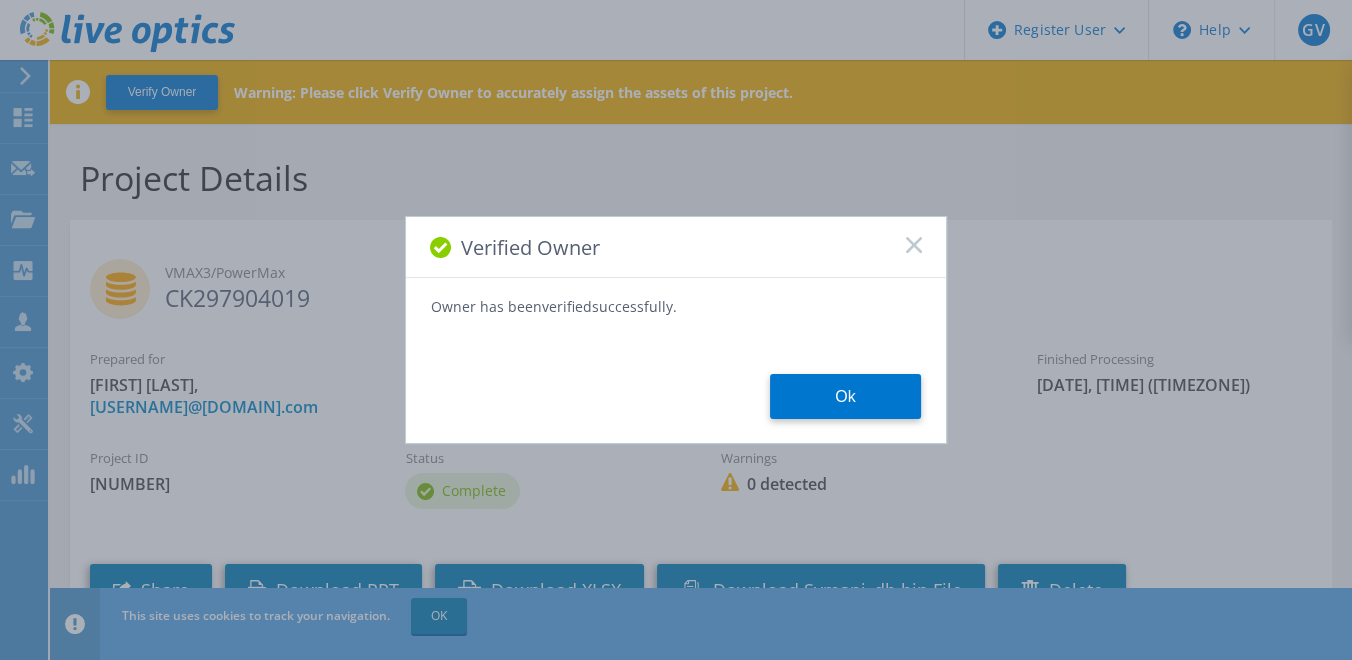 click on "Ok" at bounding box center [845, 396] 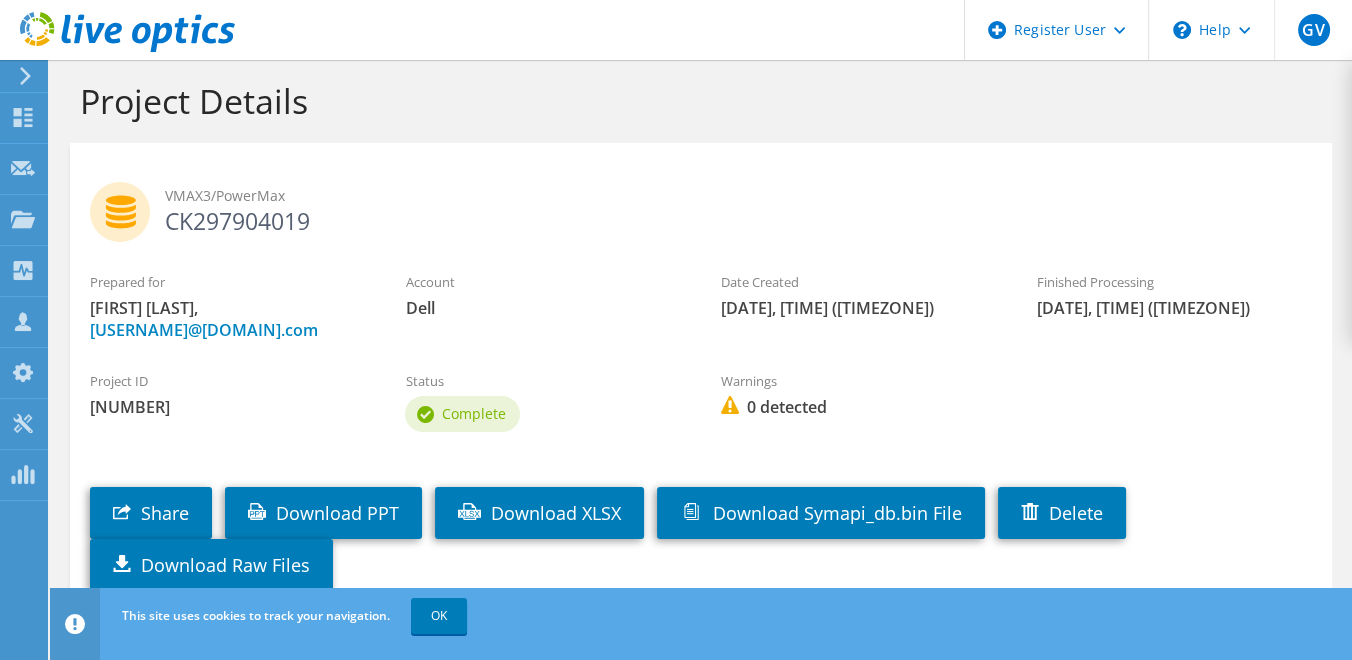 scroll, scrollTop: 79, scrollLeft: 0, axis: vertical 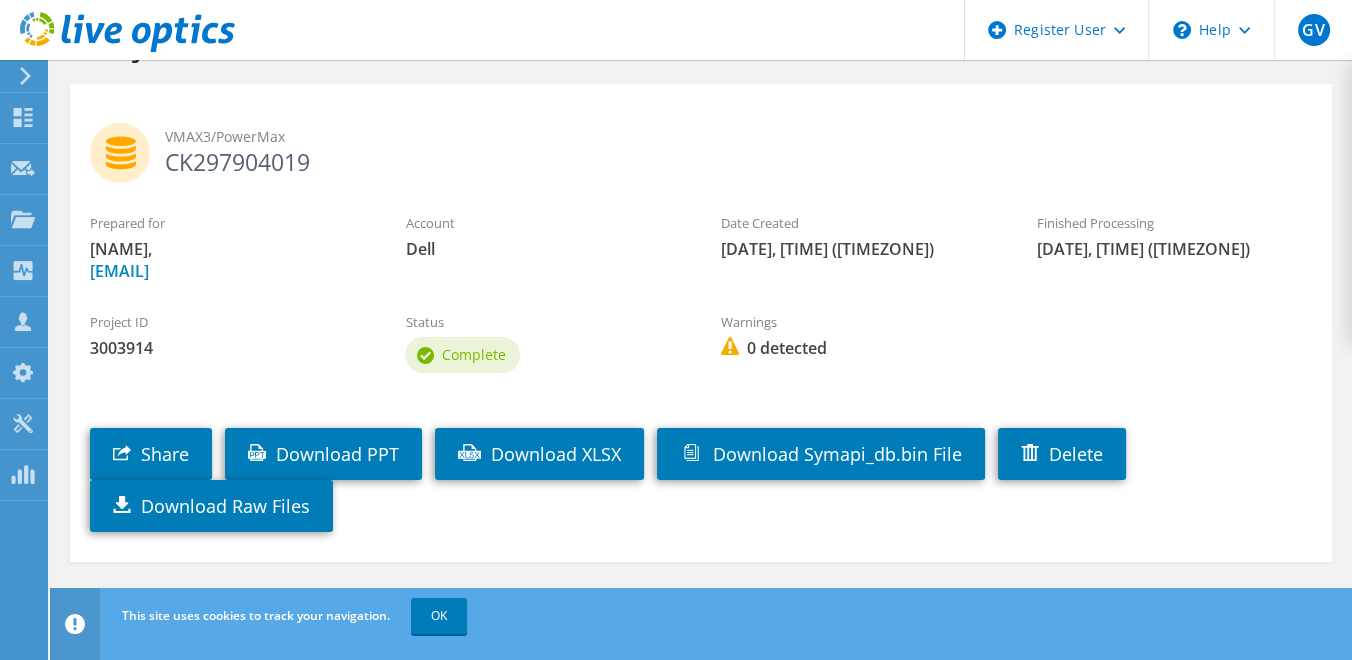 click on "Project Details
VMAX3/PowerMax
[ALPHANUMERIC_ID]
Prepared for
[NAME],    [EMAIL]
Account
Dell
Date Created
[DATE], [TIME] ([TIMEZONE])
Finished Processing
[DATE], [TIME] ([TIMEZONE])" at bounding box center [701, 335] 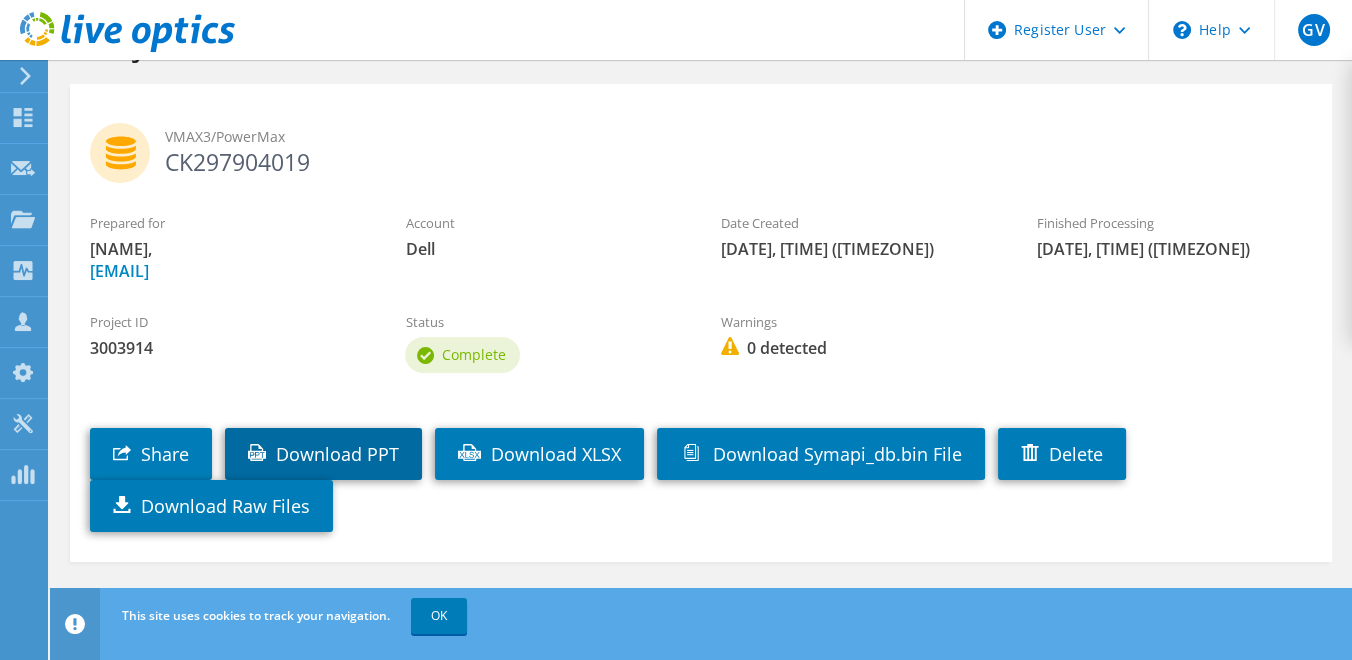 click on "Download PPT" at bounding box center [323, 454] 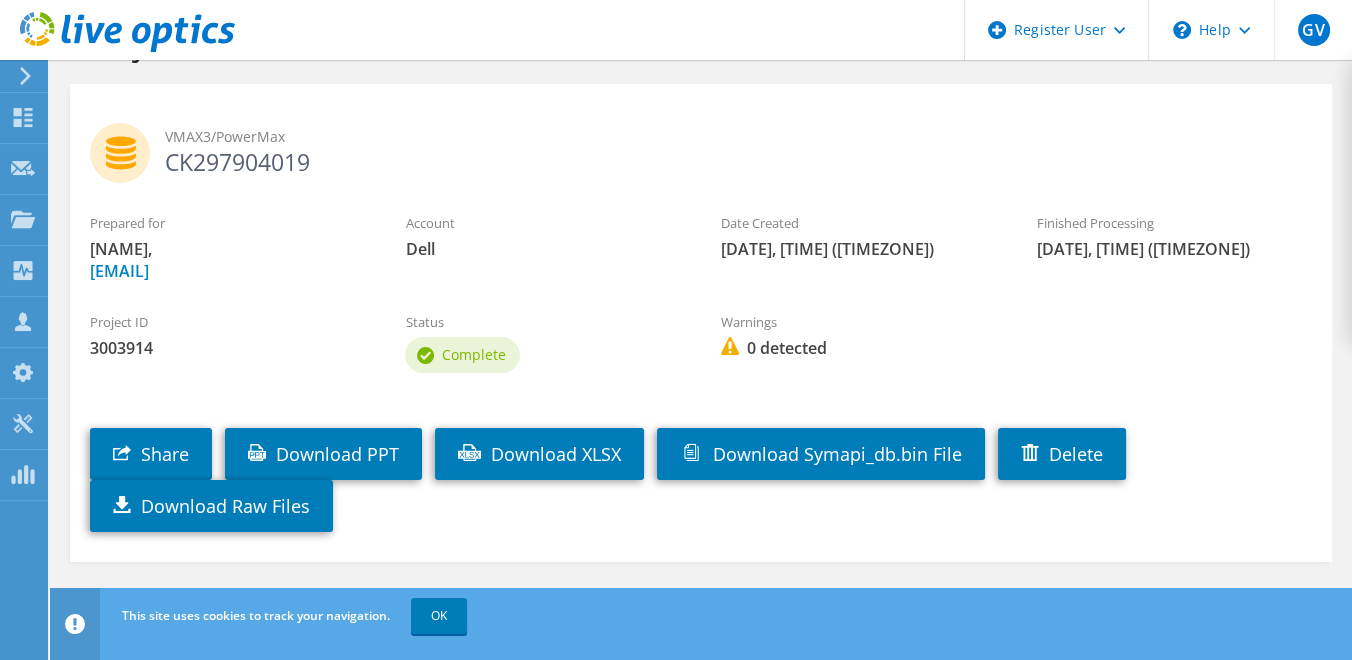click on "Share
Download PPT
Download XLSX
Download Symapi_db.bin File
Delete
Download Raw Files" at bounding box center (721, 465) 